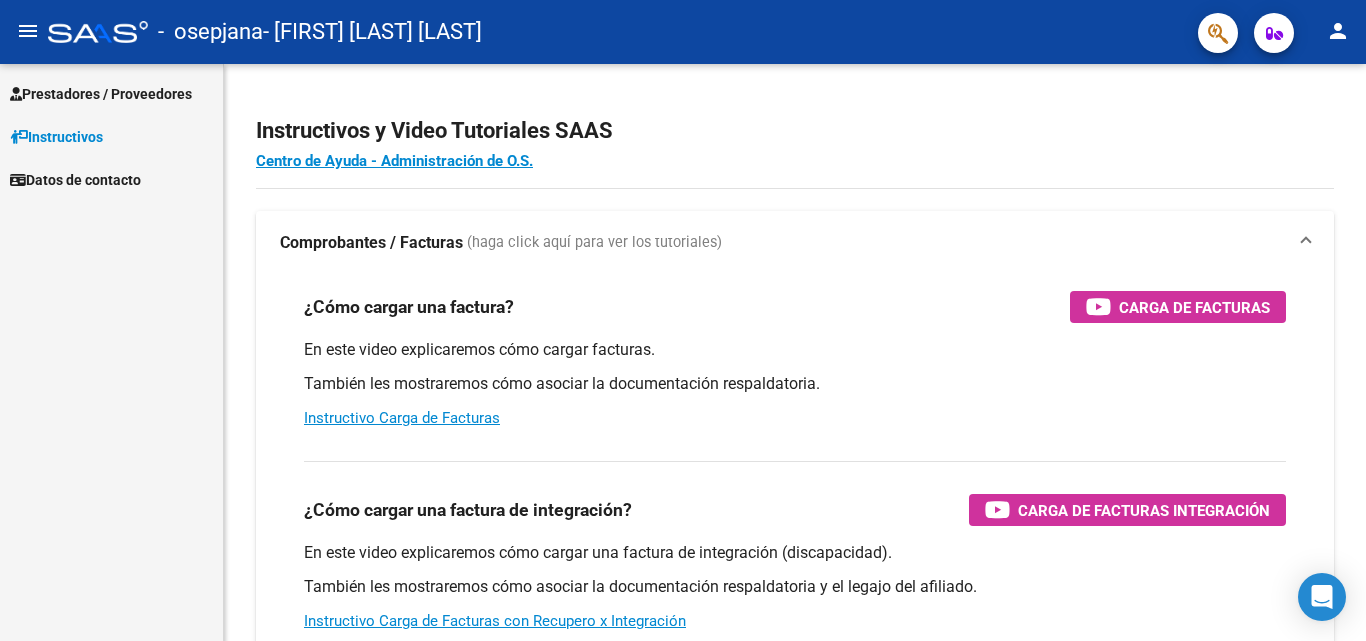 scroll, scrollTop: 0, scrollLeft: 0, axis: both 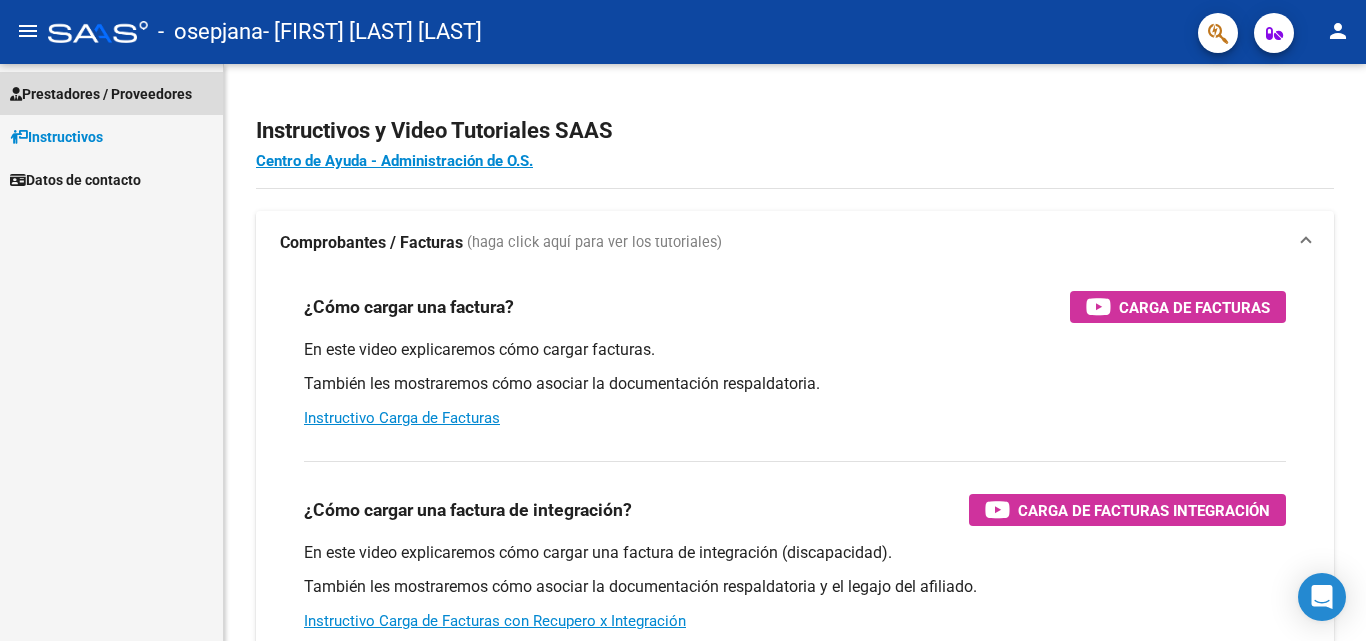 click on "Prestadores / Proveedores" at bounding box center (101, 94) 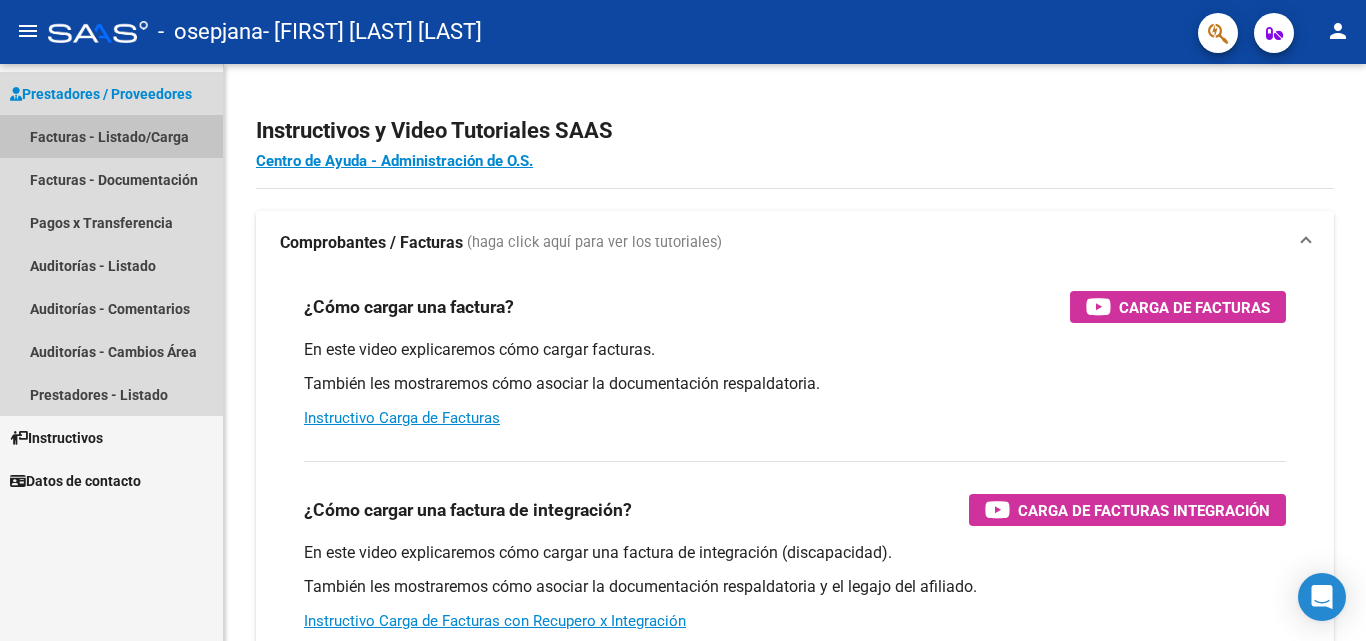 click on "Facturas - Listado/Carga" at bounding box center (111, 136) 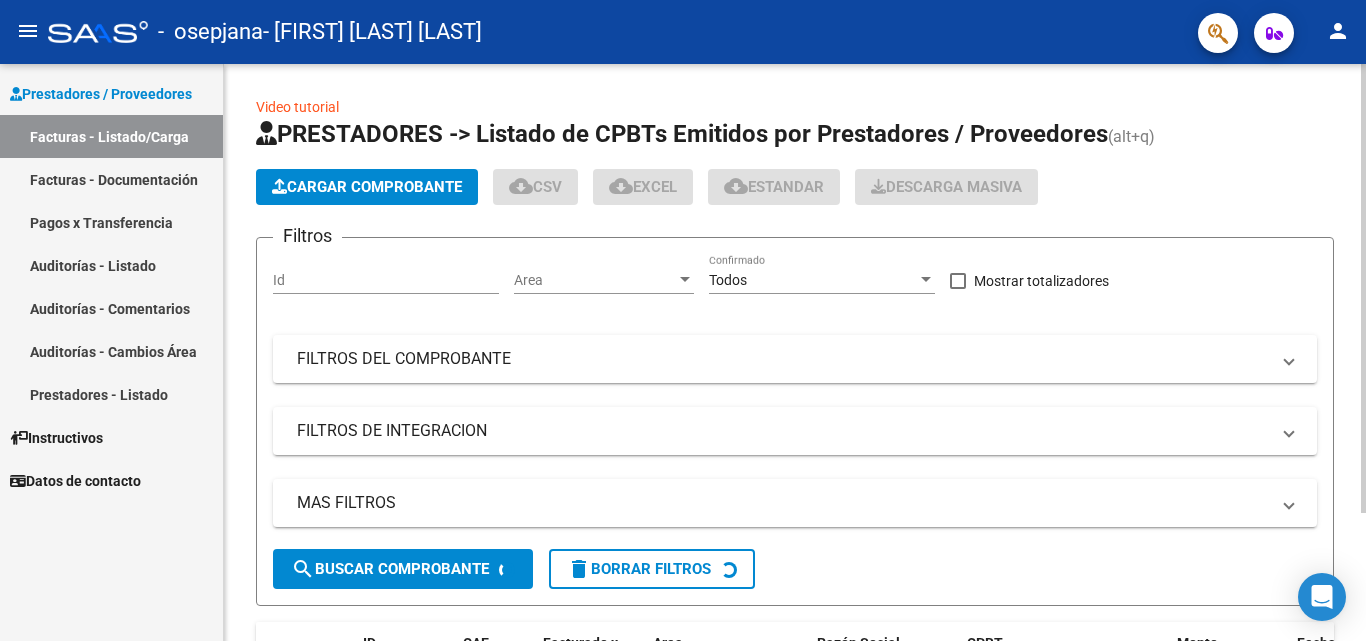click on "Cargar Comprobante" 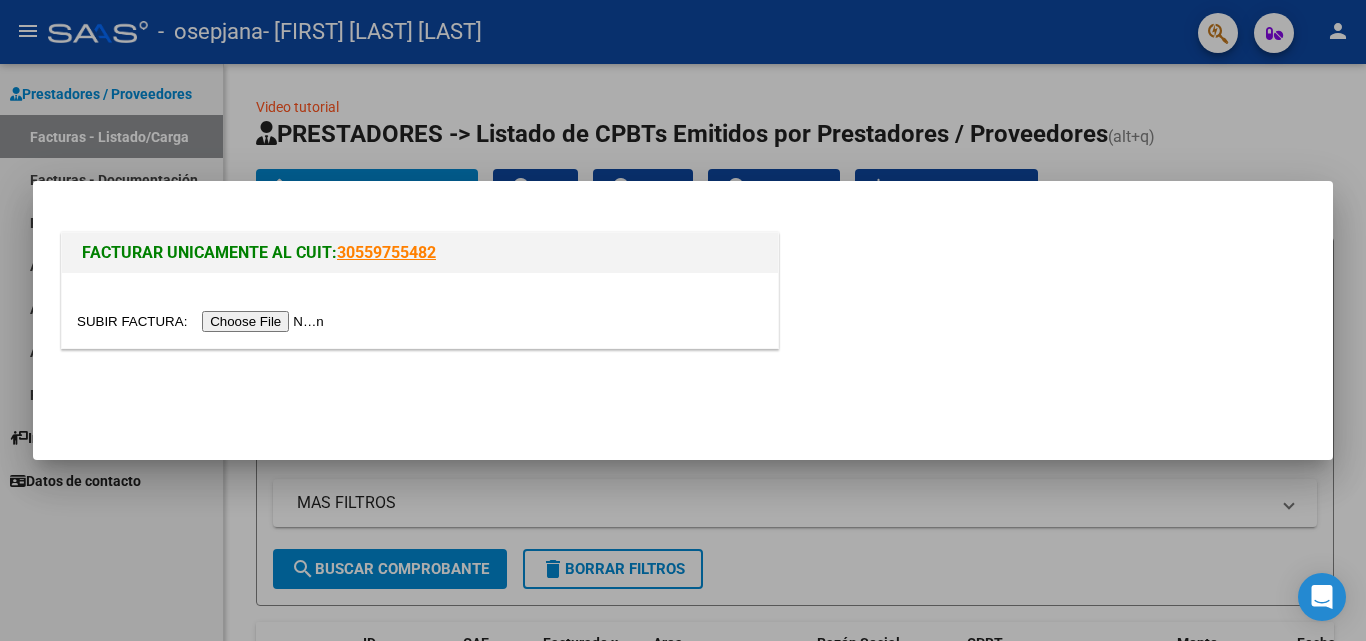 click at bounding box center (203, 321) 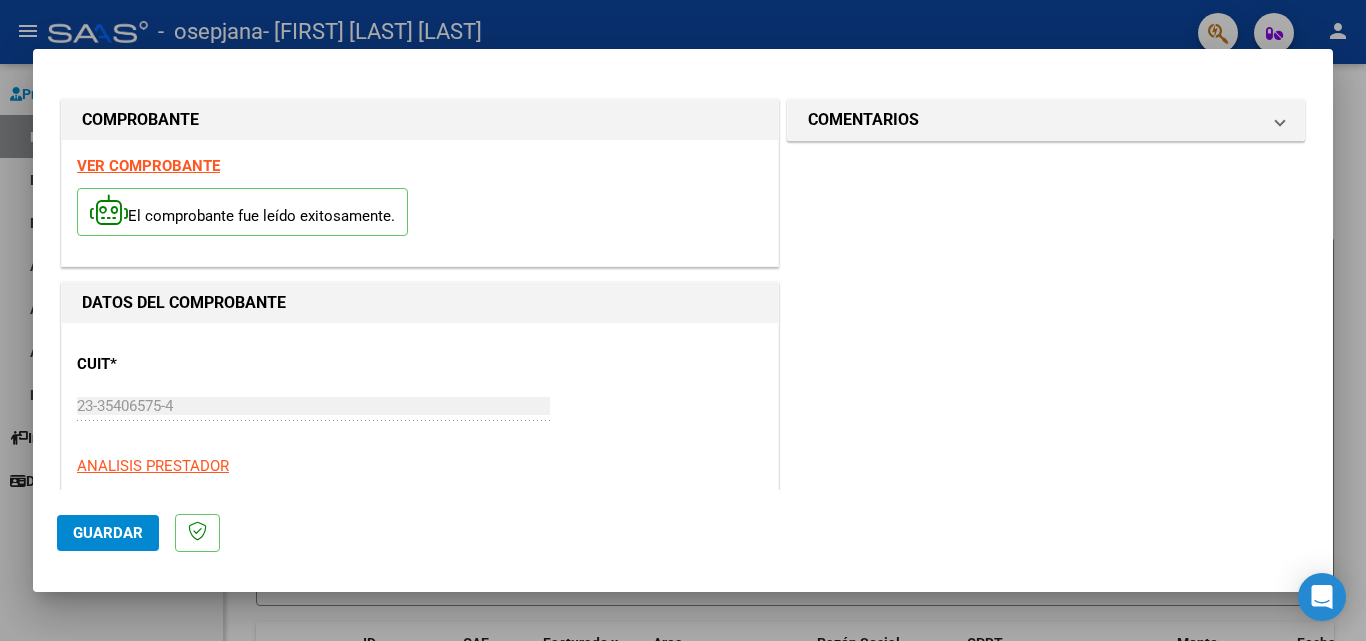 click on "Guardar" 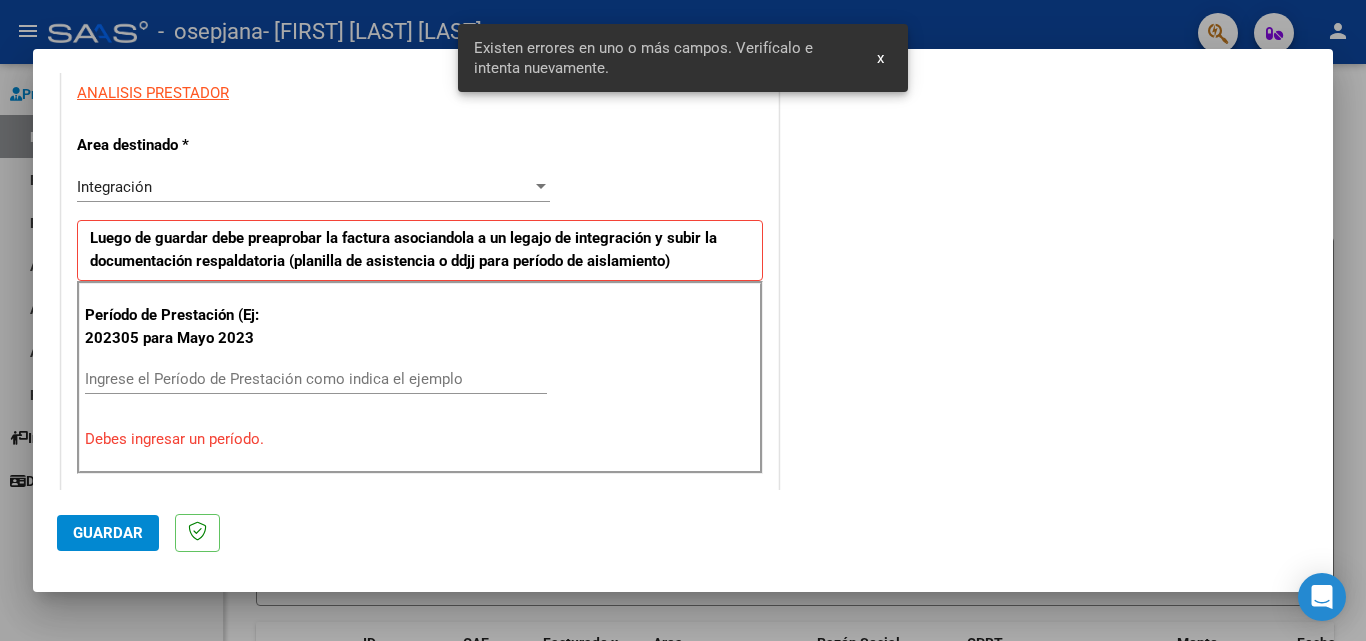 scroll, scrollTop: 451, scrollLeft: 0, axis: vertical 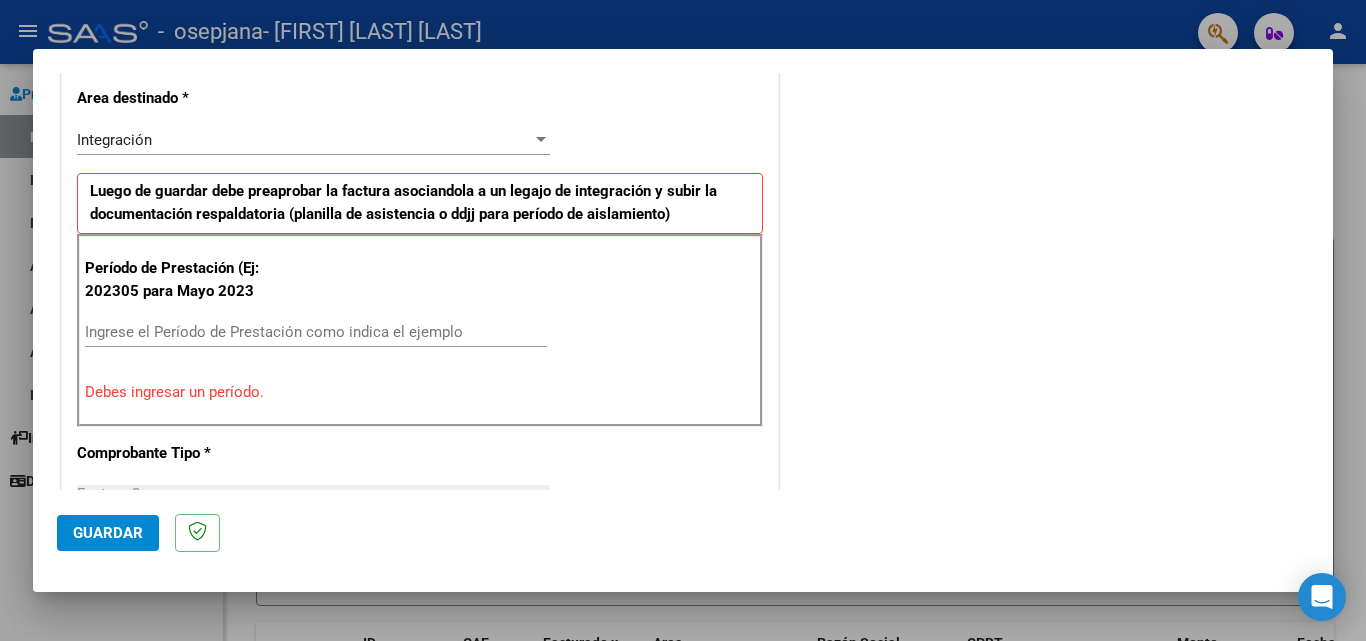click on "Ingrese el Período de Prestación como indica el ejemplo" at bounding box center [316, 332] 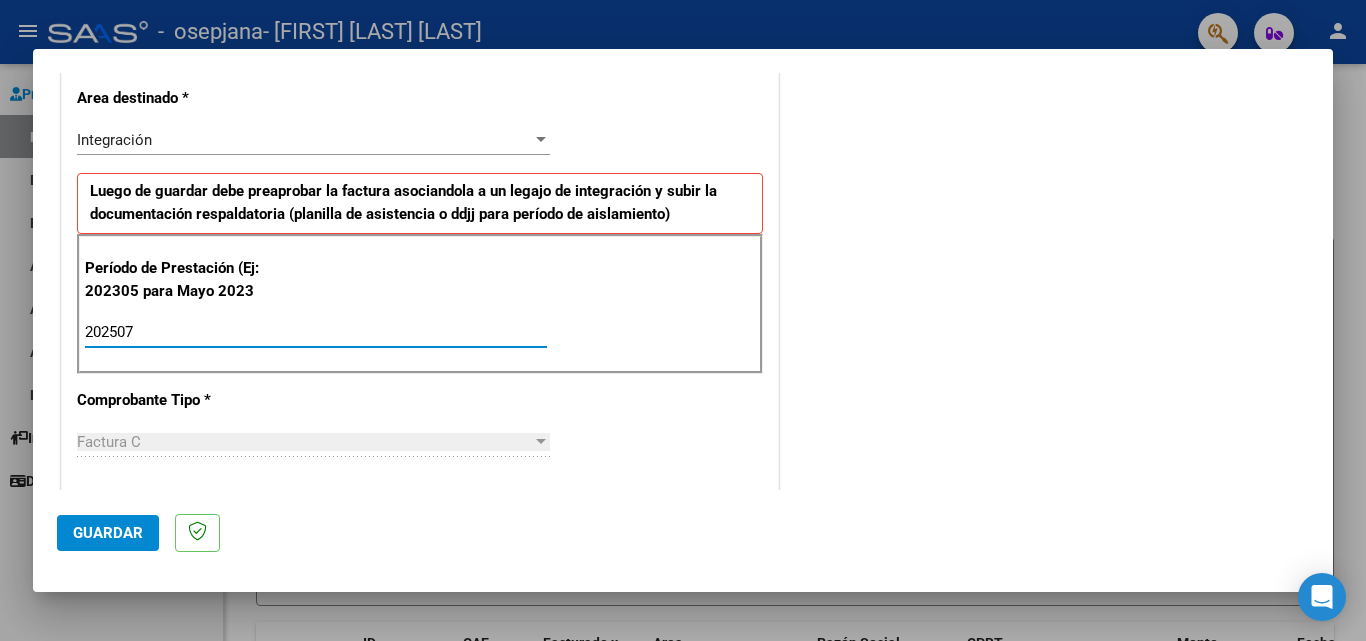 type on "202507" 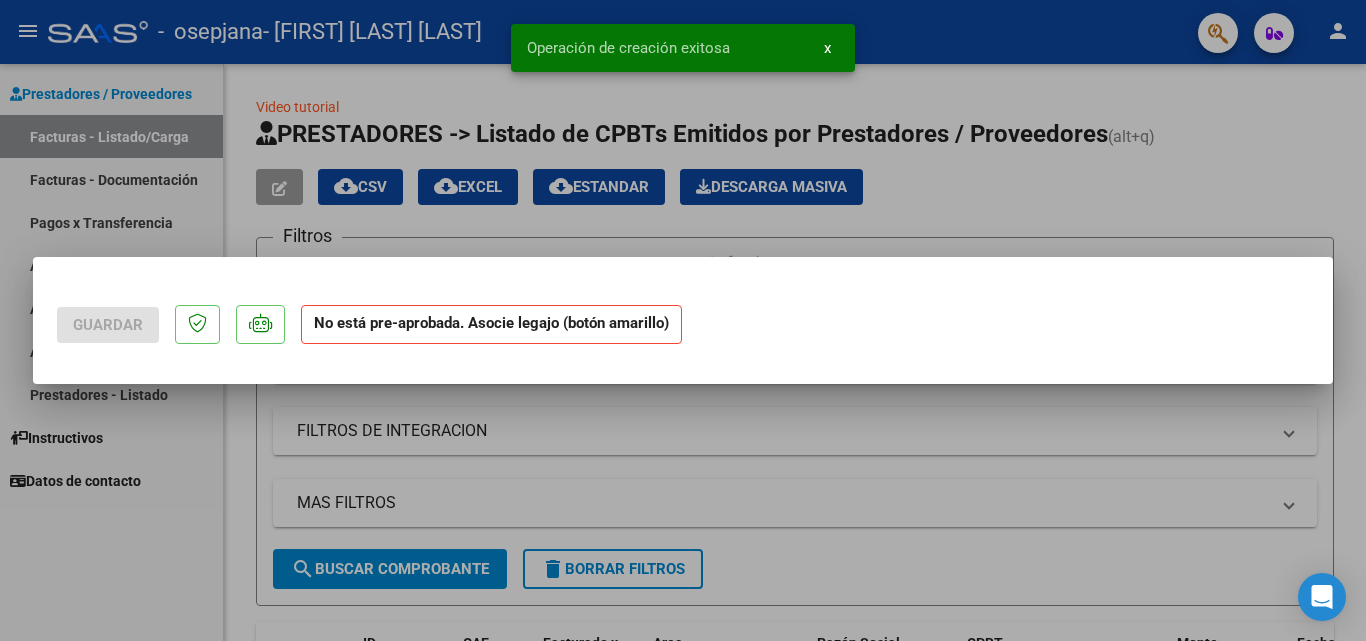 scroll, scrollTop: 0, scrollLeft: 0, axis: both 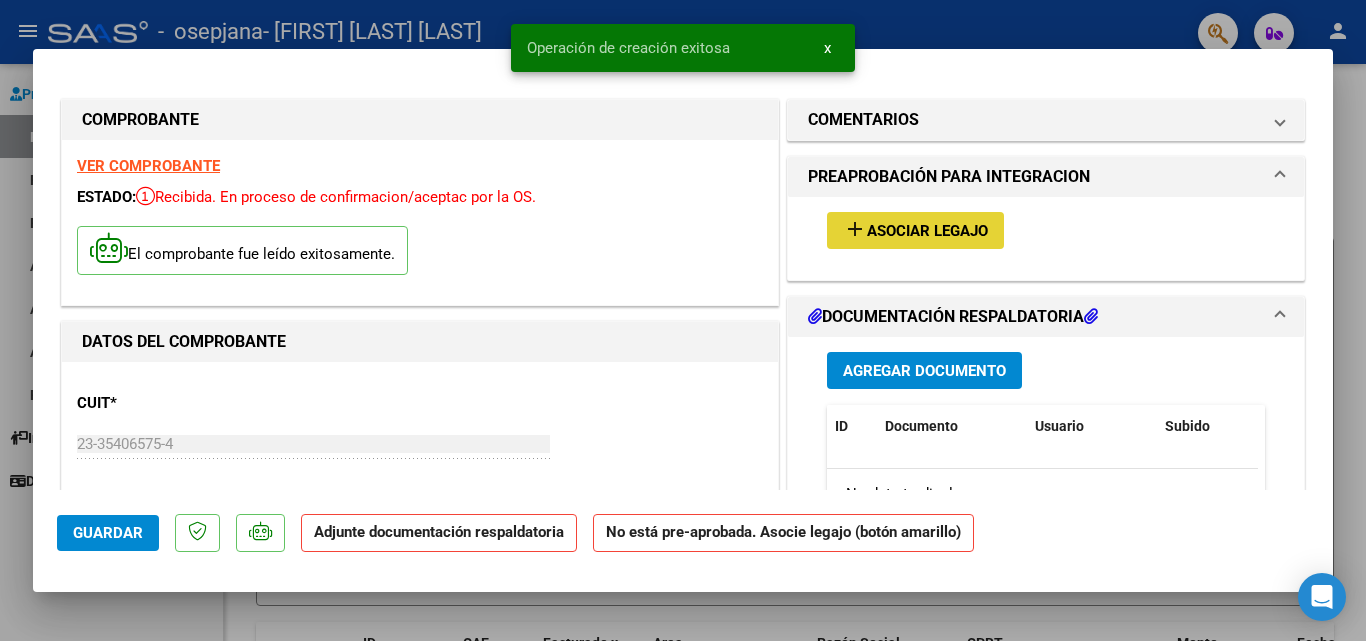 click on "Asociar Legajo" at bounding box center [927, 231] 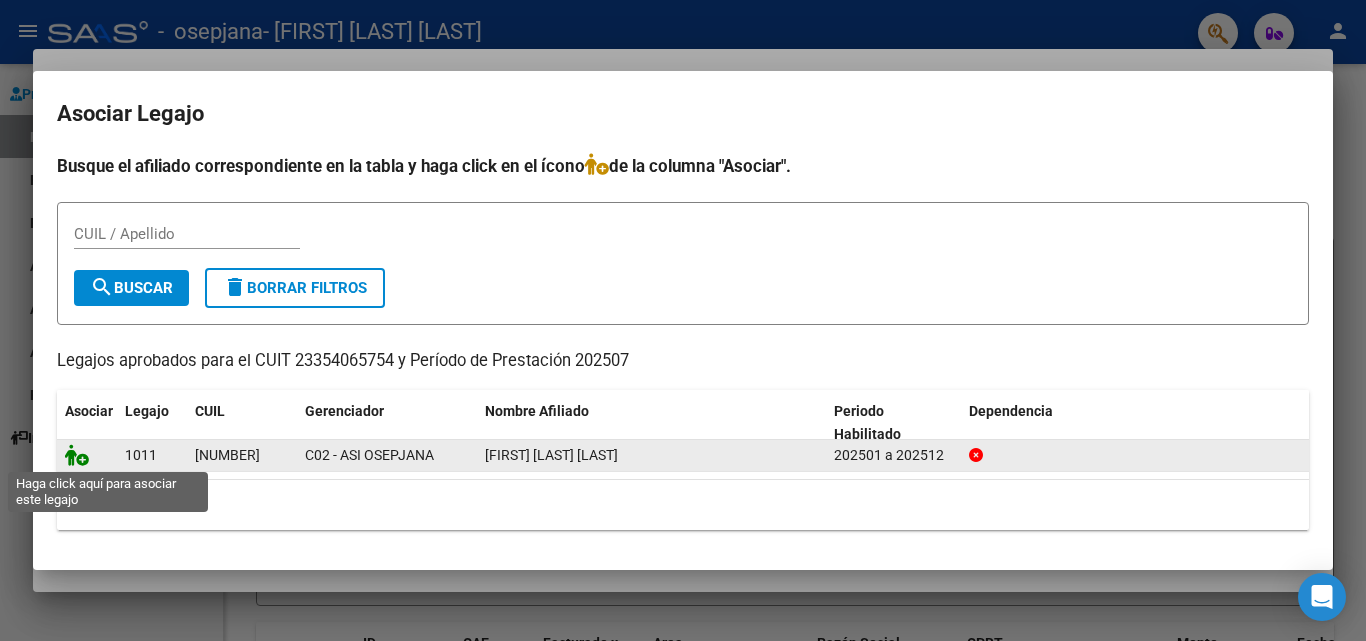 click 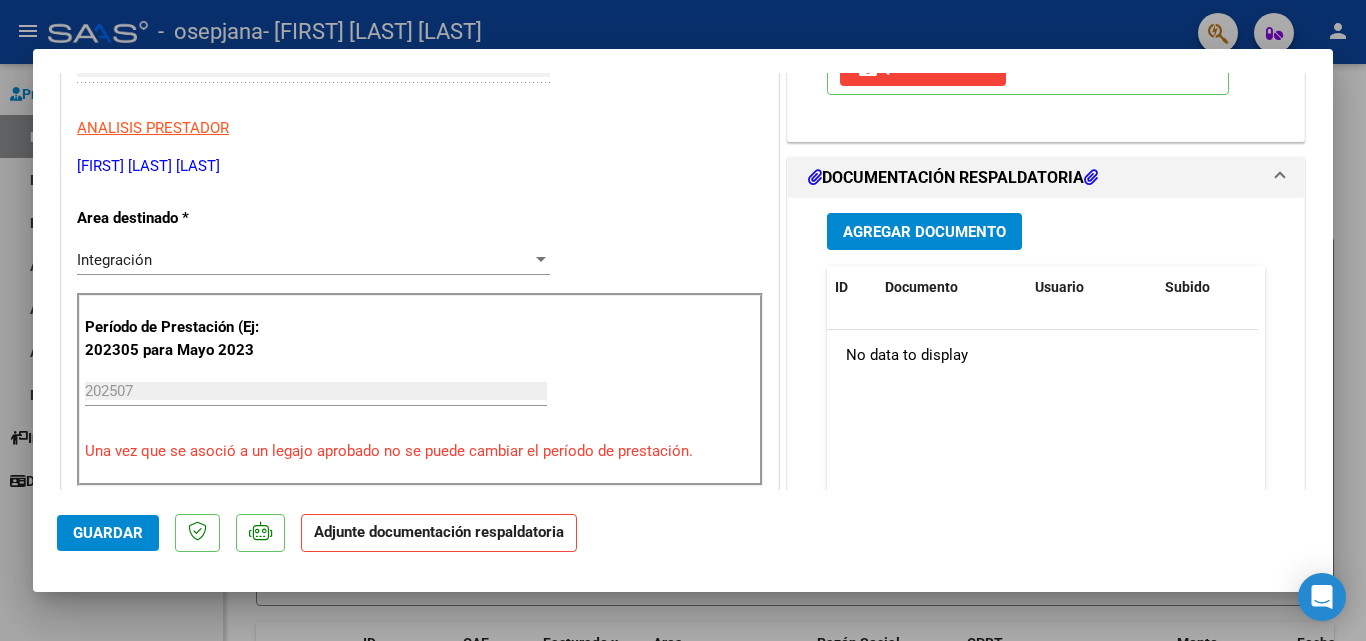 scroll, scrollTop: 357, scrollLeft: 0, axis: vertical 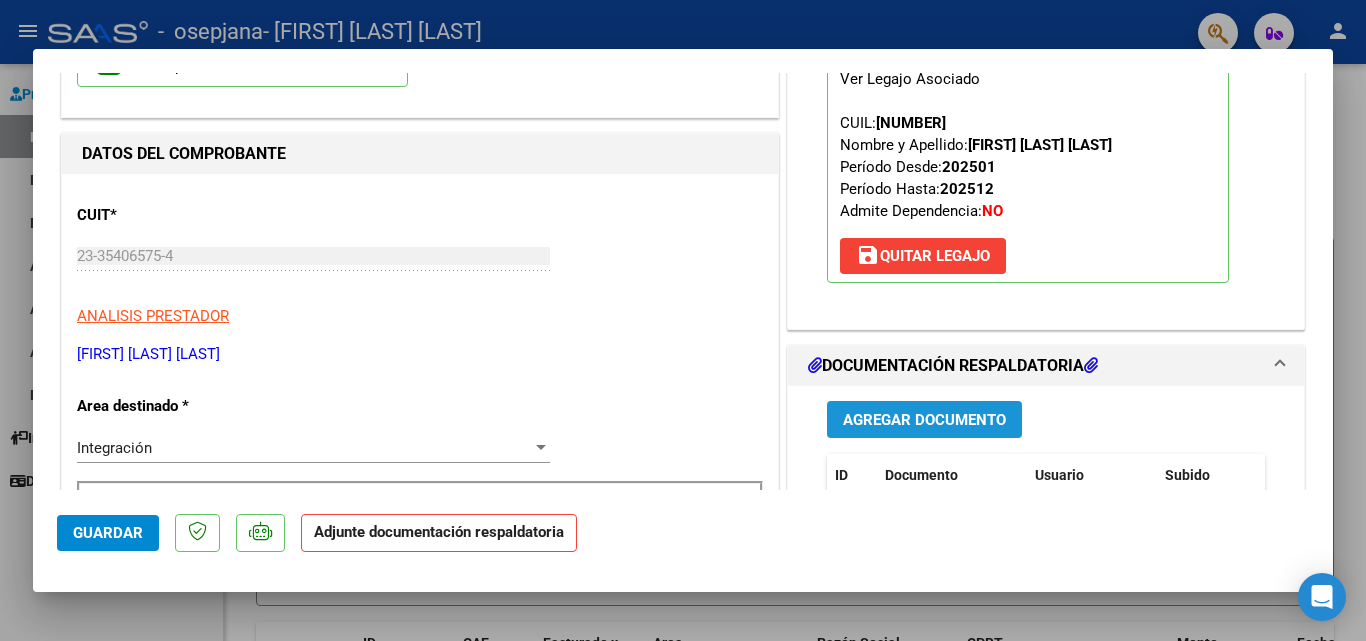 click on "Agregar Documento" at bounding box center [924, 420] 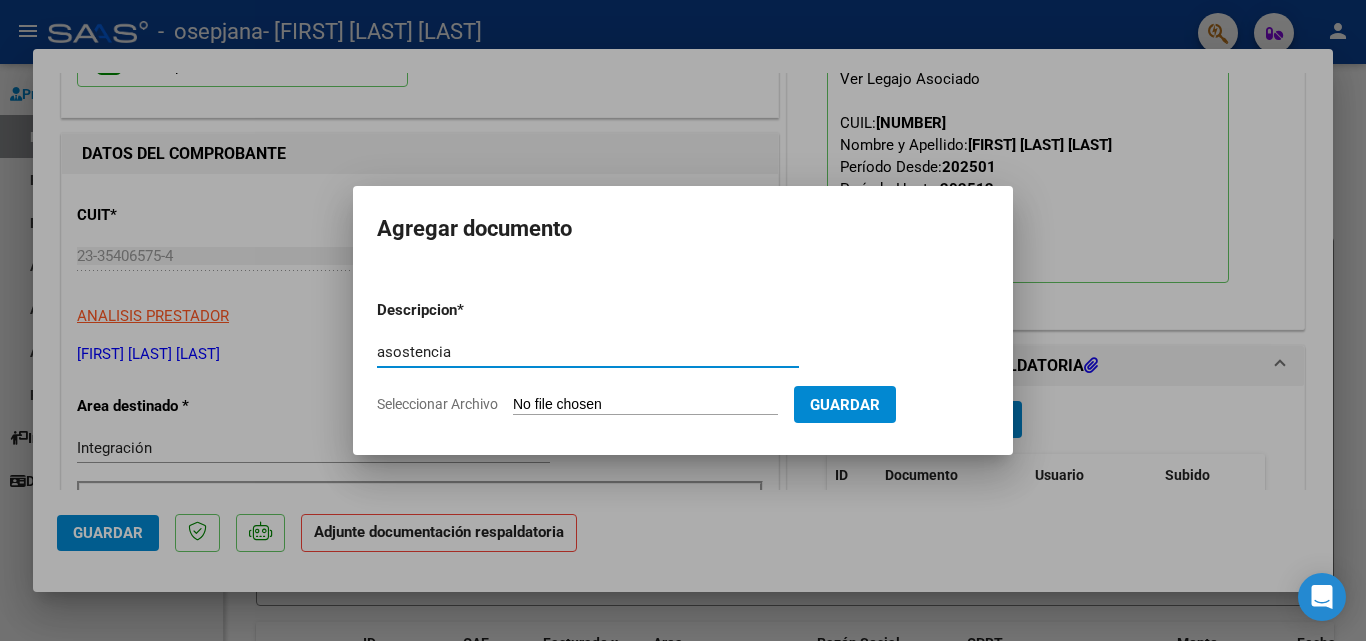 click on "asostencia" at bounding box center (588, 352) 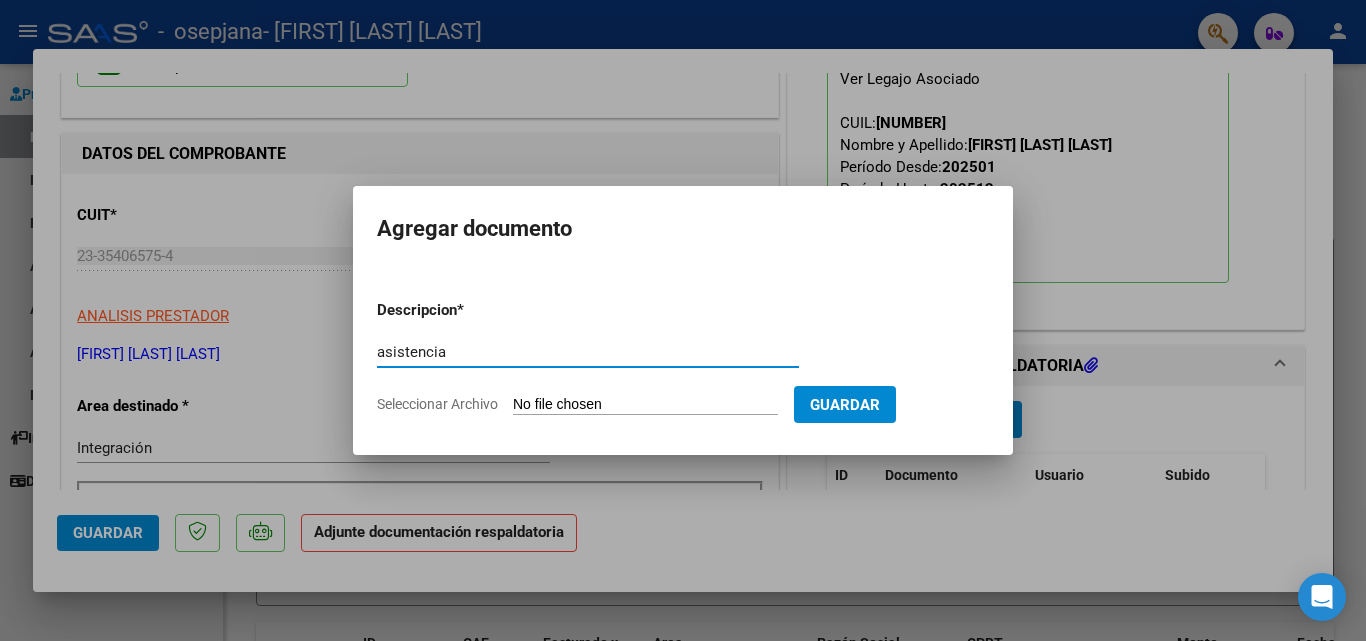 type on "asistencia" 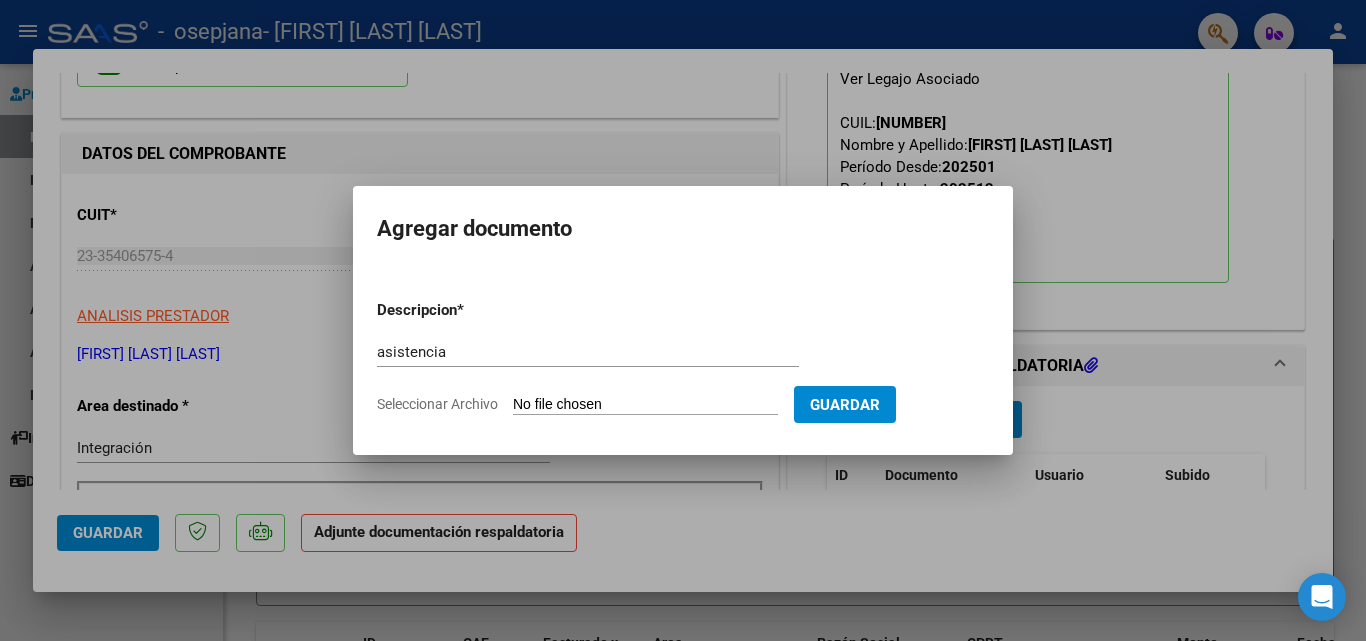 type on "C:\fakepath\asistencia julio.jpeg" 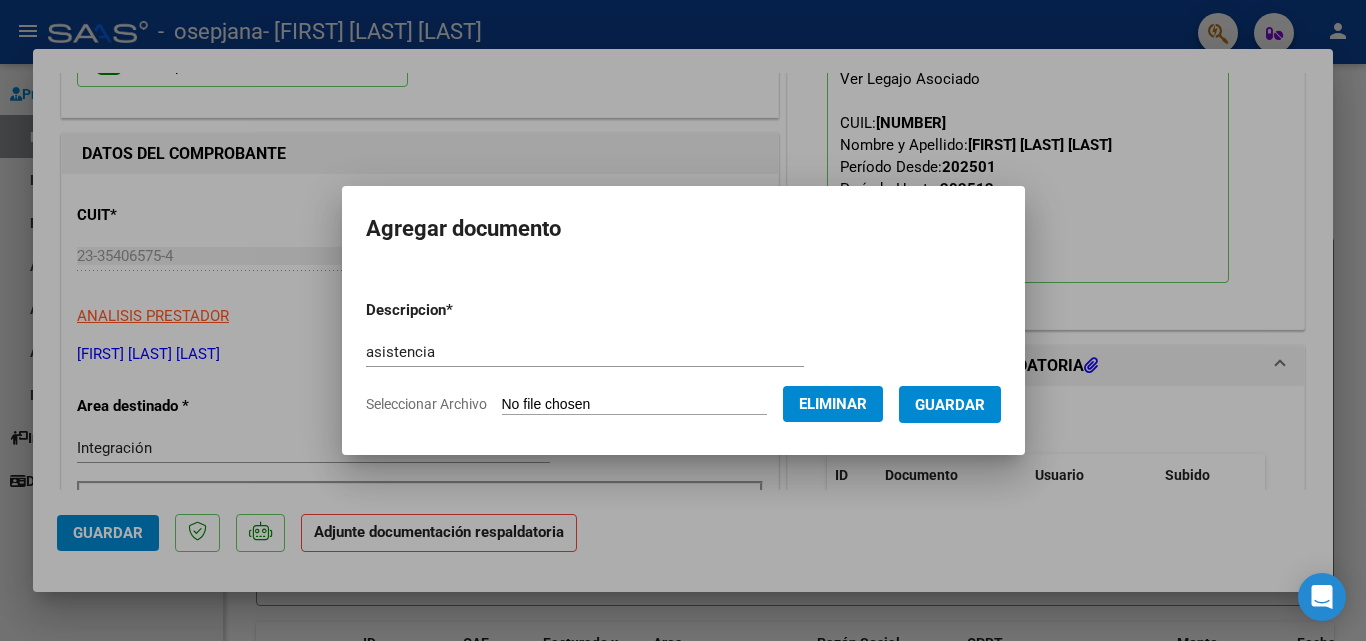 click on "Guardar" at bounding box center [950, 405] 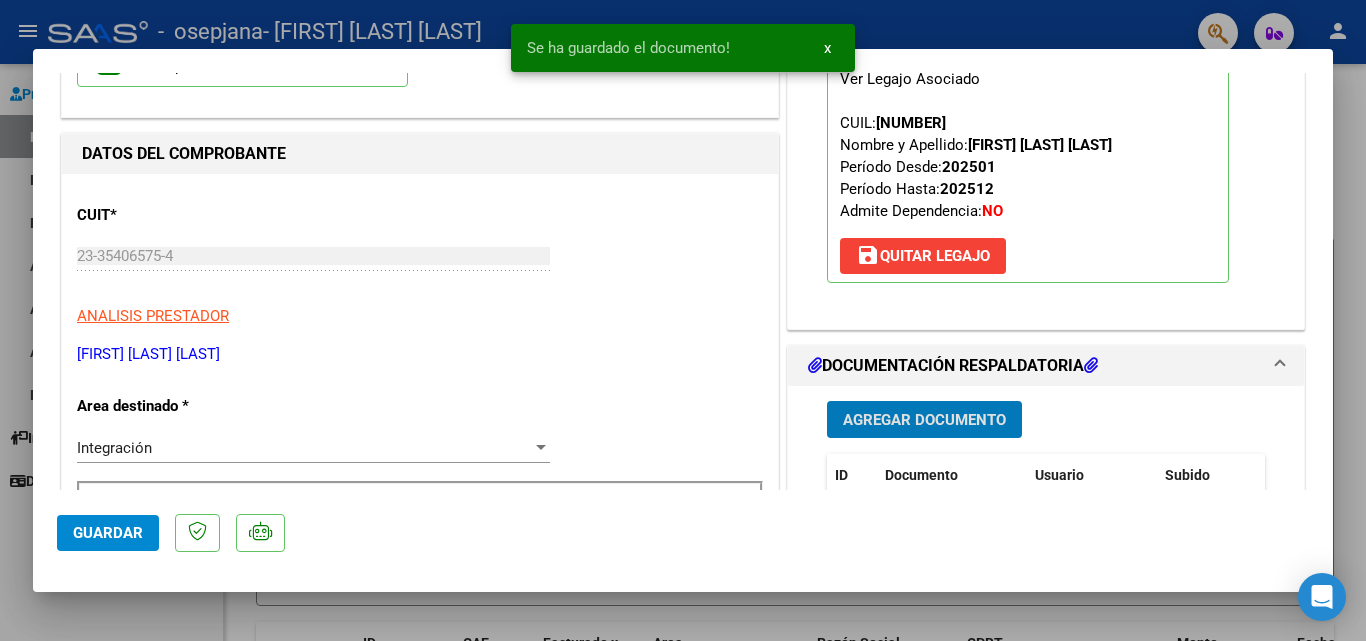 click on "Agregar Documento" at bounding box center (924, 419) 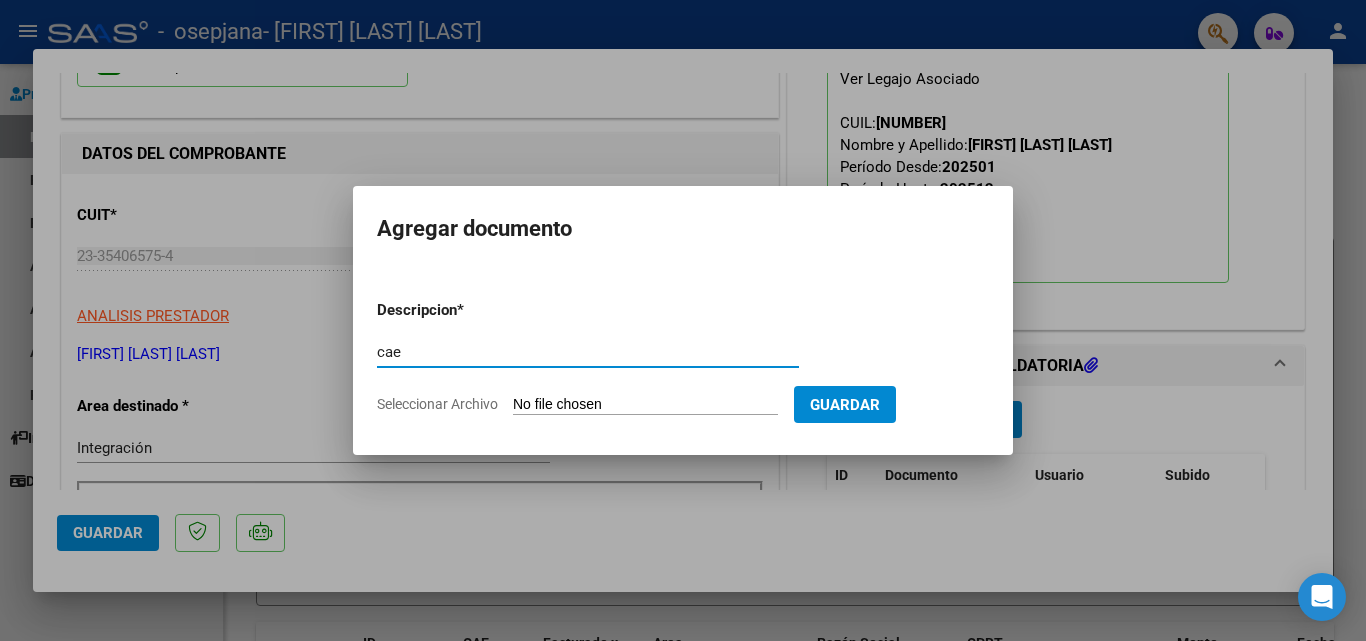 type on "cae" 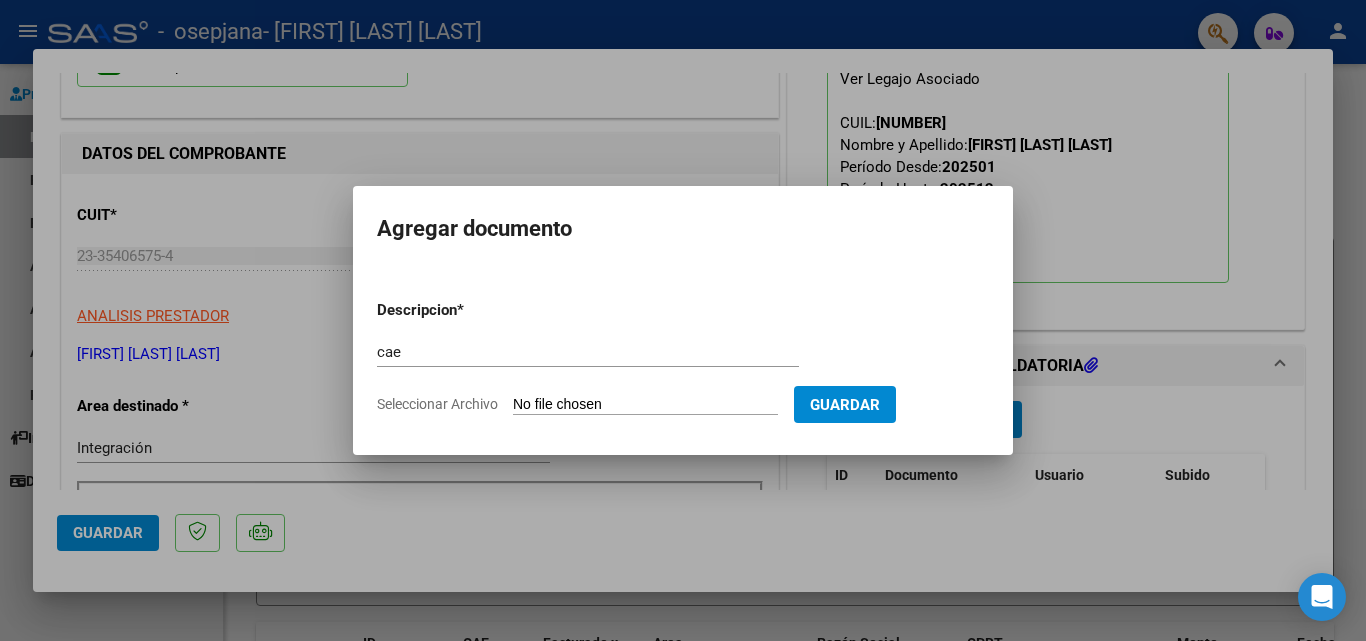 click on "Seleccionar Archivo" 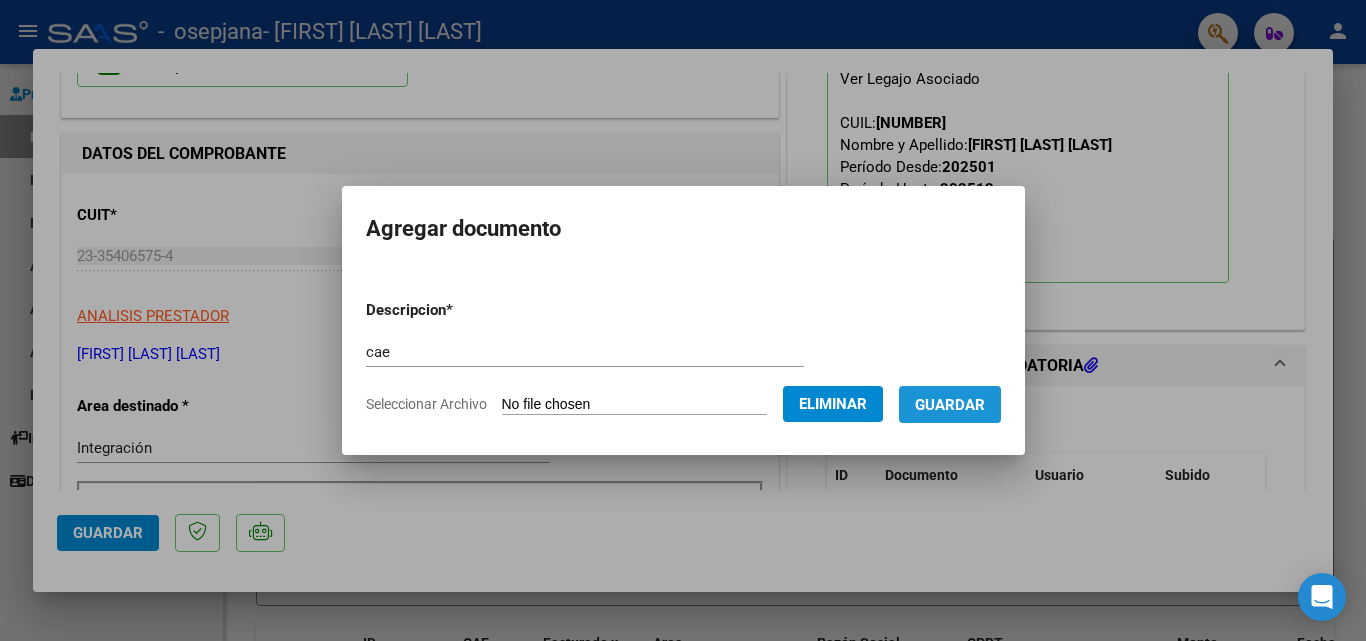 click on "Guardar" at bounding box center [950, 405] 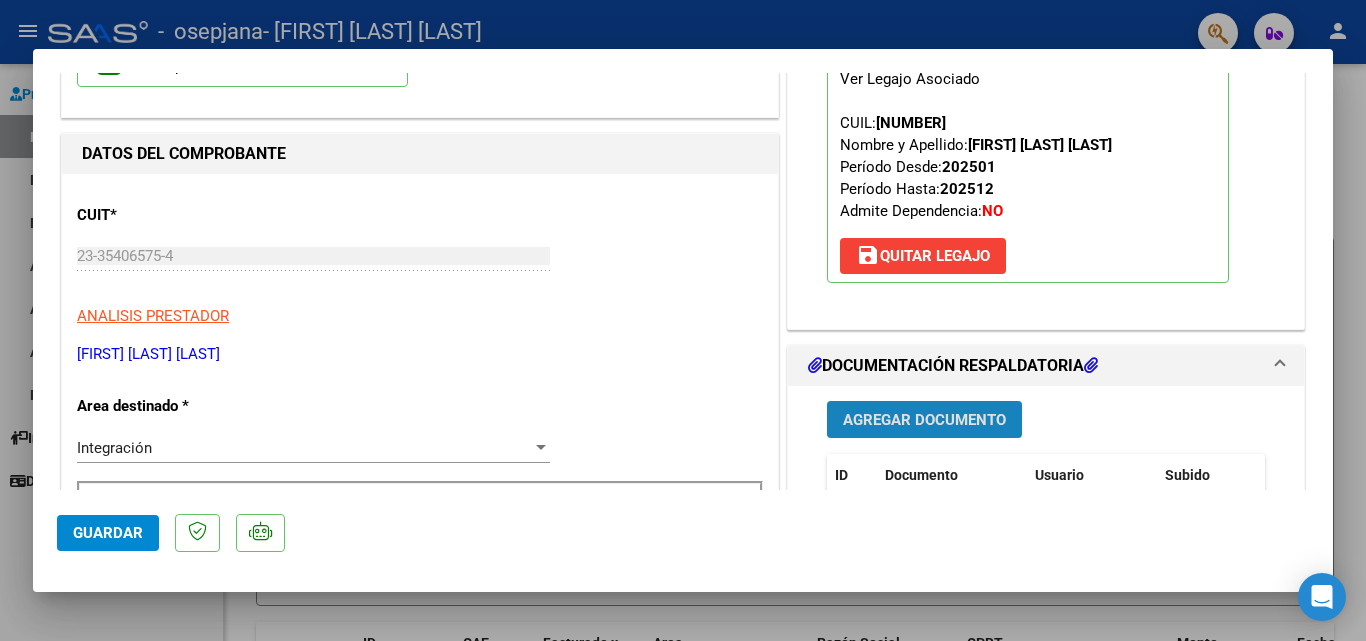 click on "Agregar Documento" at bounding box center [924, 420] 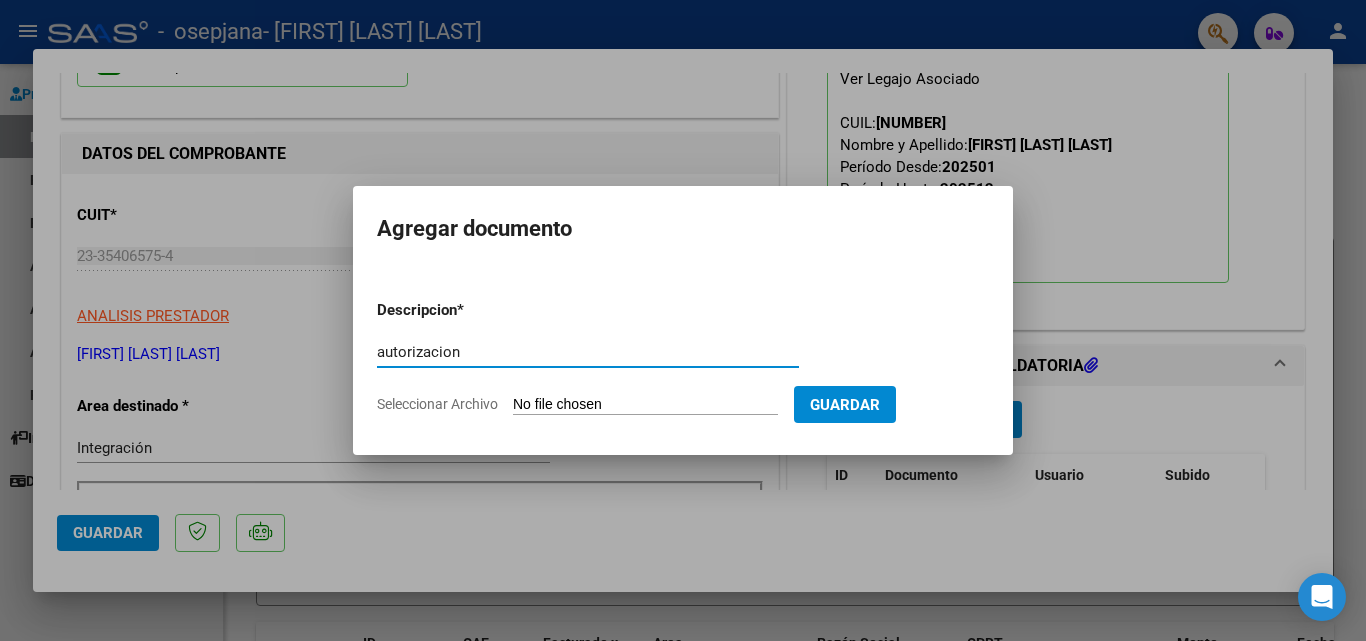type on "autorizacion" 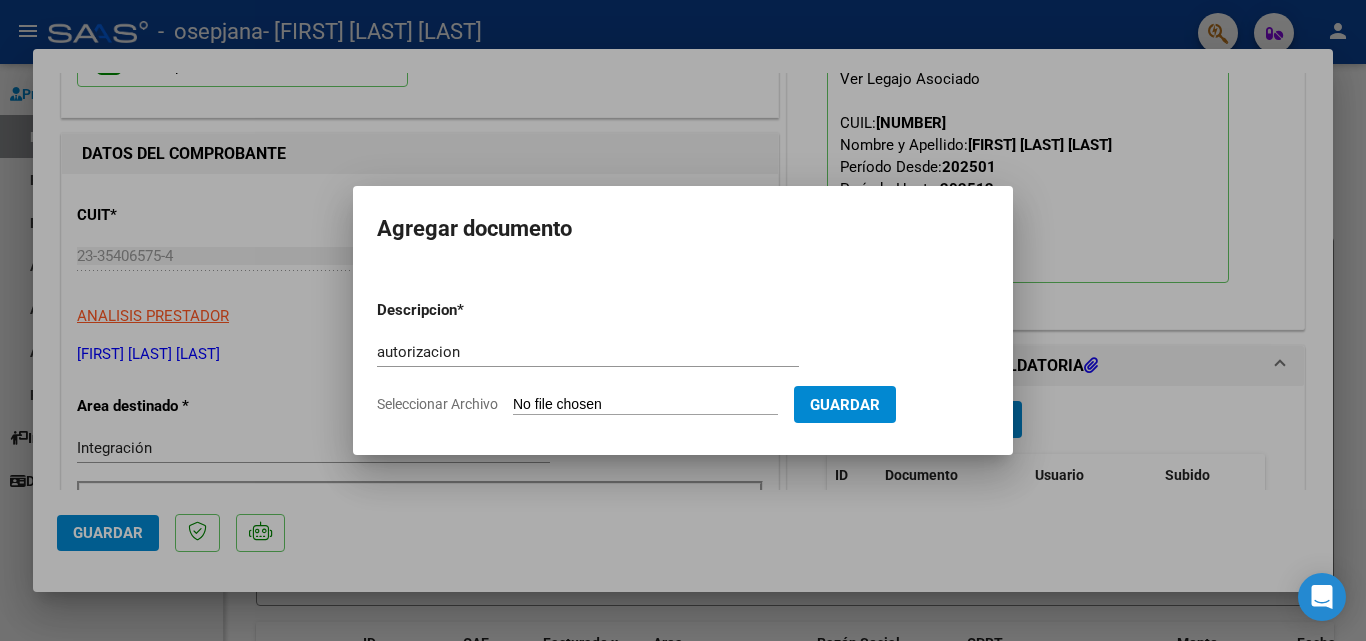 type on "C:\fakepath\autorizacion.jpg" 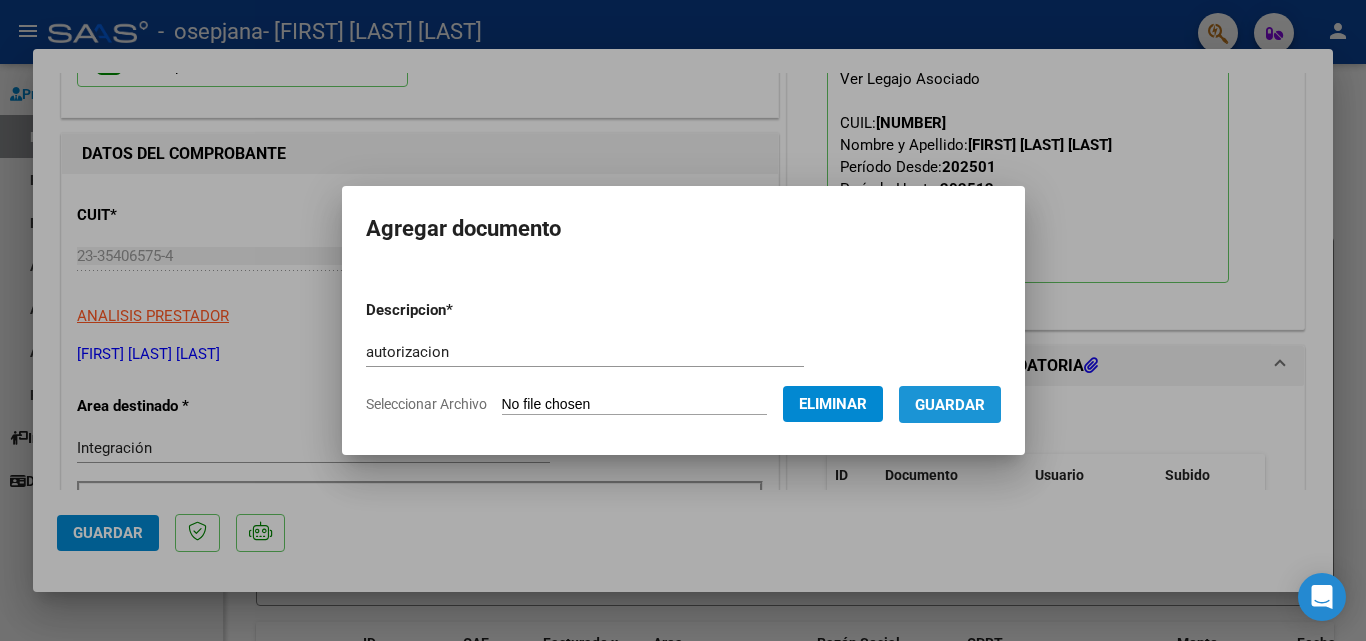 click on "Guardar" at bounding box center [950, 405] 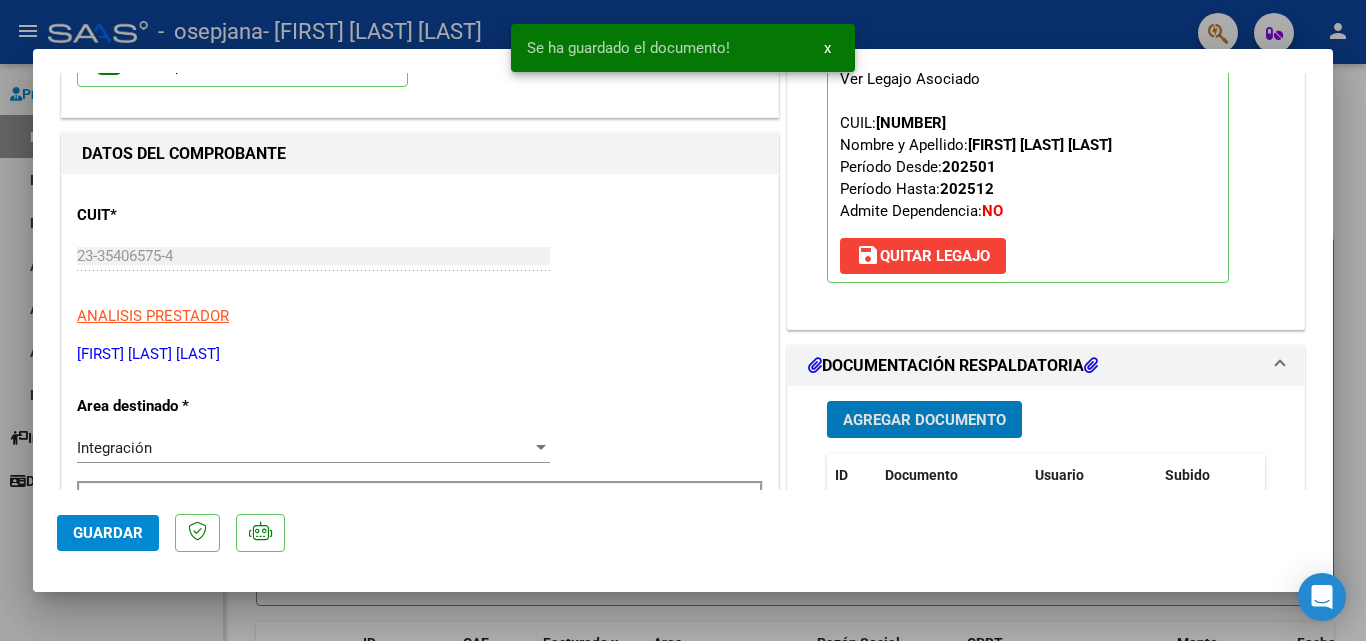 click on "Agregar Documento" at bounding box center (924, 420) 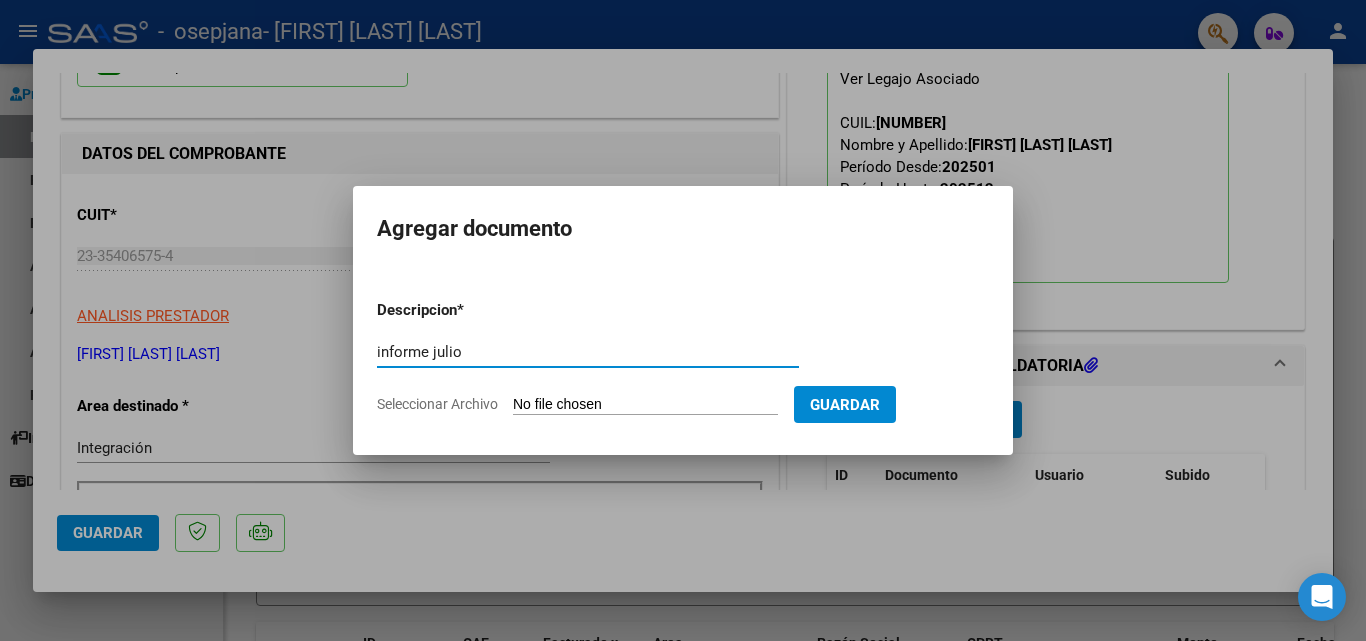 type on "informe julio" 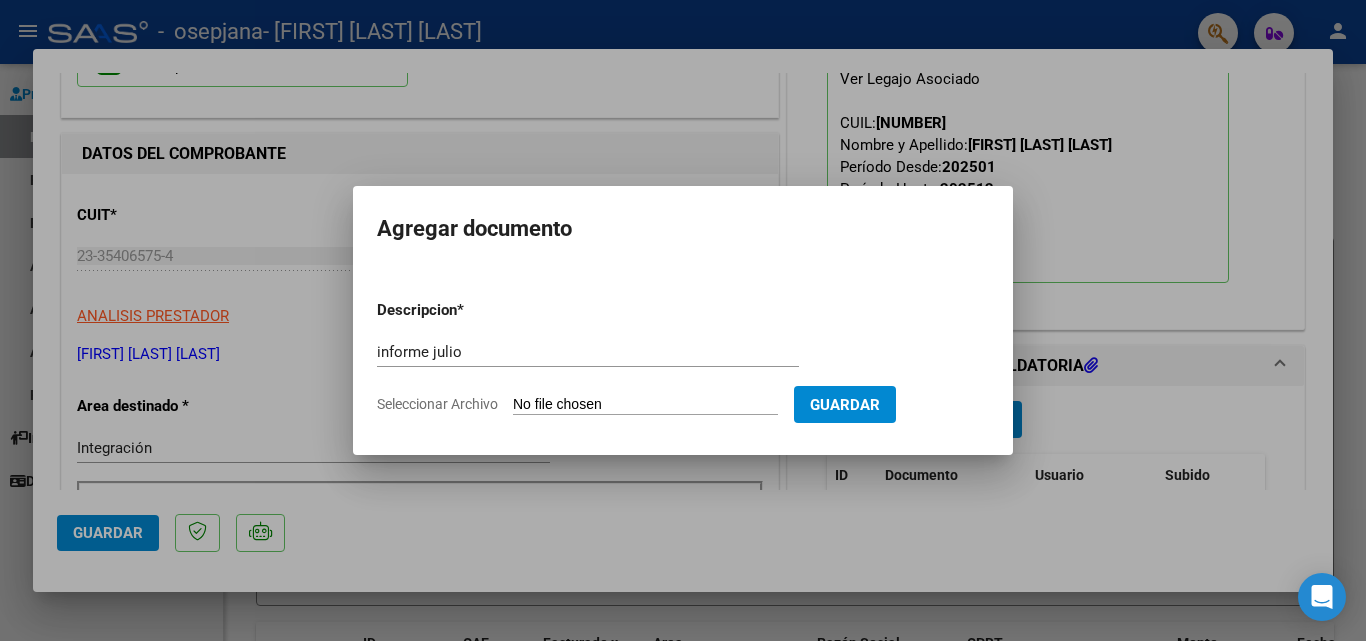 click on "Seleccionar Archivo" at bounding box center [645, 405] 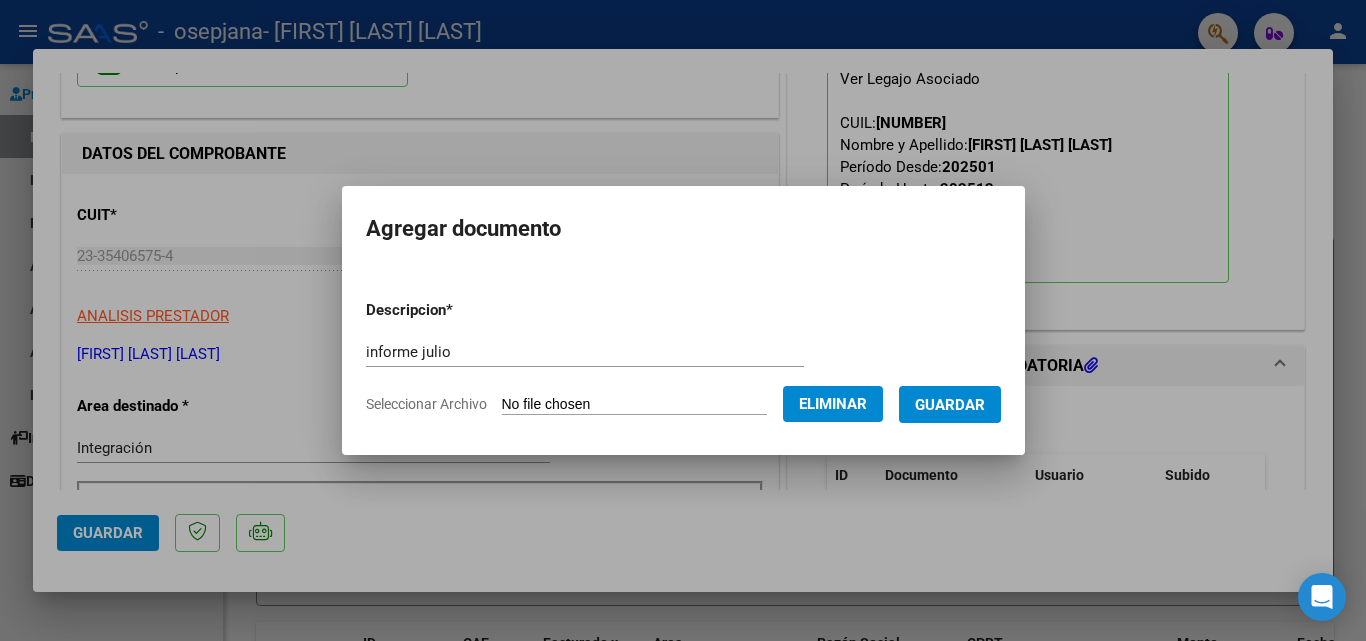 click on "Guardar" at bounding box center (950, 405) 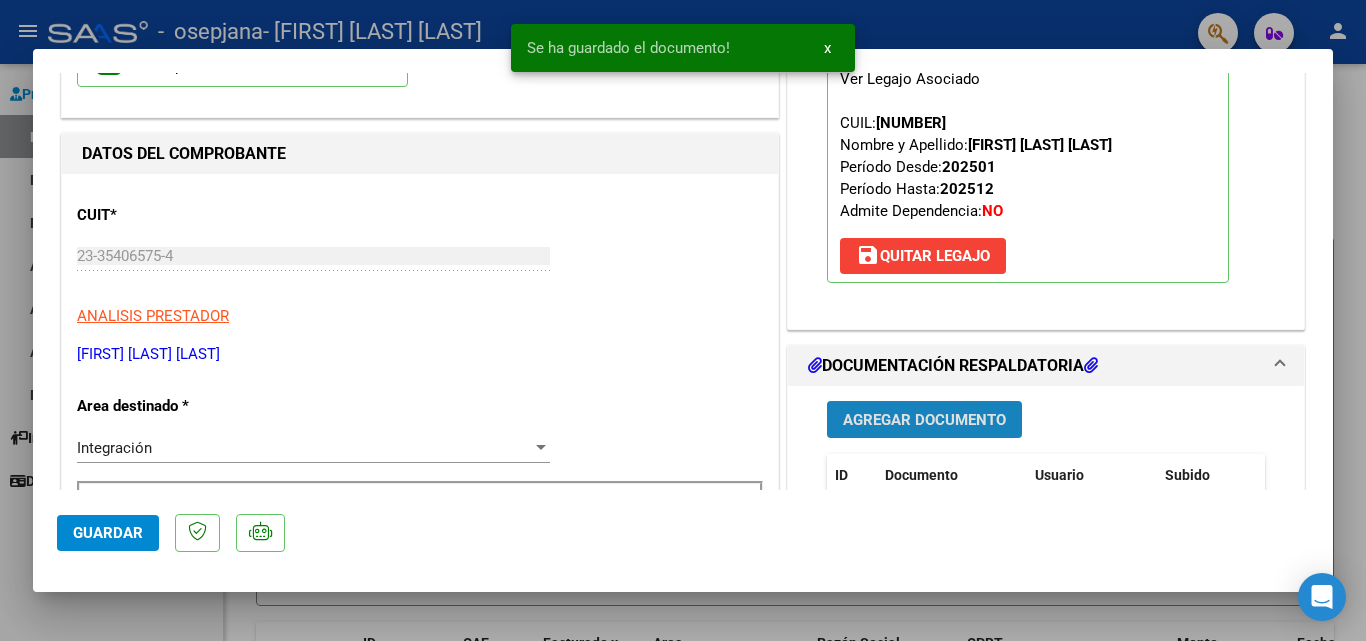 click on "Agregar Documento" at bounding box center (924, 420) 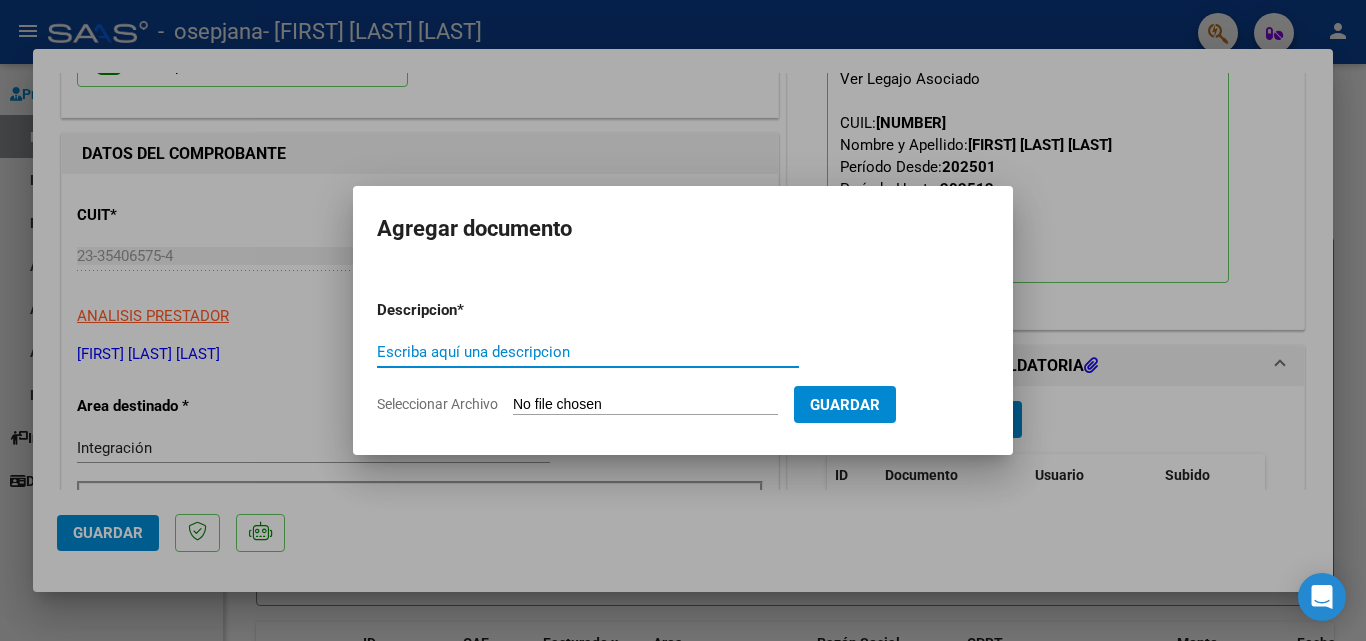 click on "Escriba aquí una descripcion" at bounding box center (588, 352) 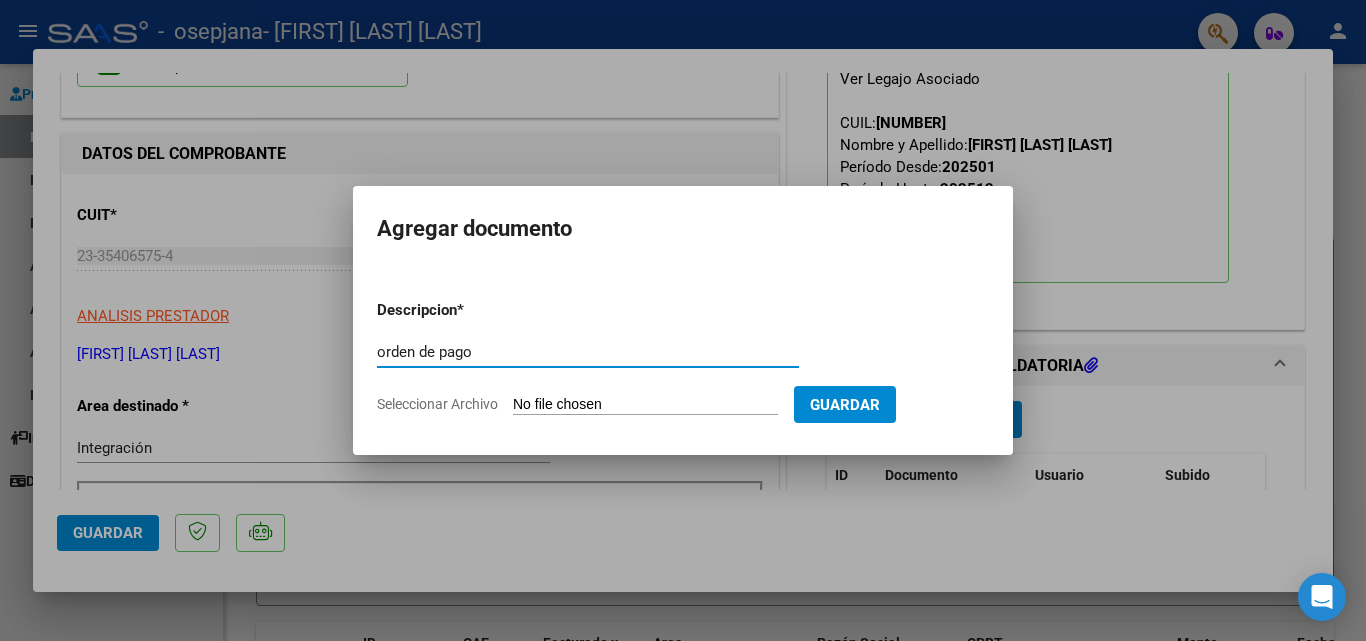 type on "orden de pago" 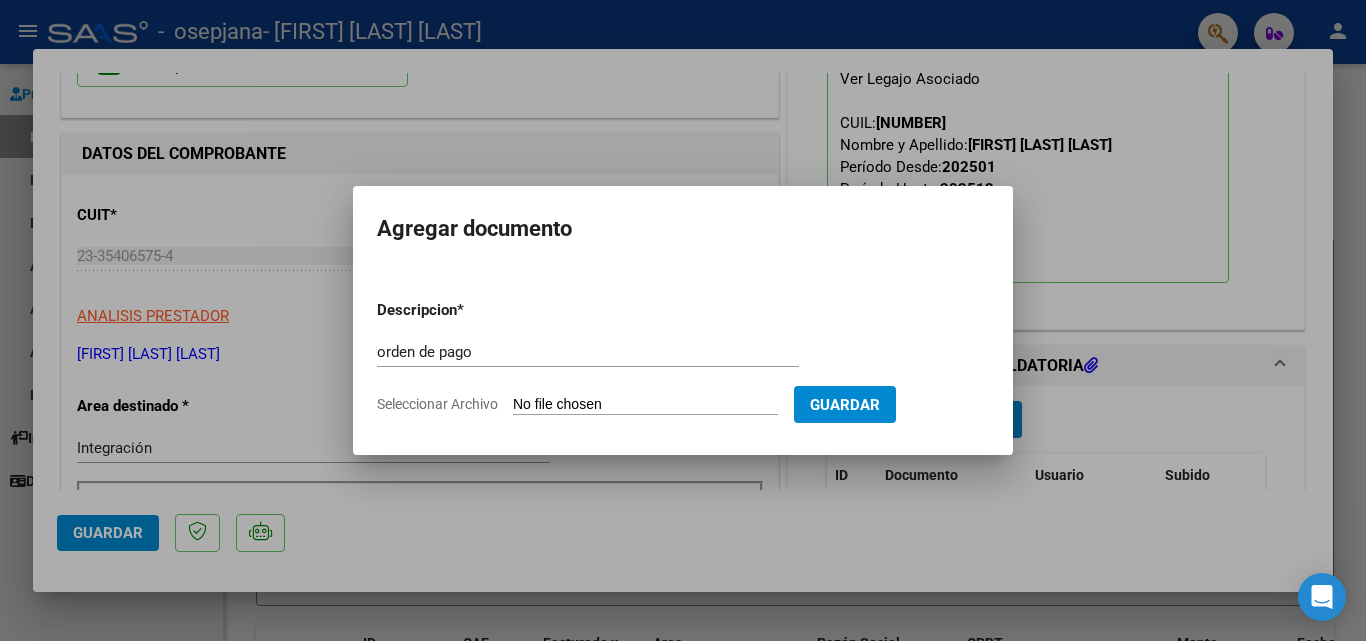 click on "Seleccionar Archivo" at bounding box center [645, 405] 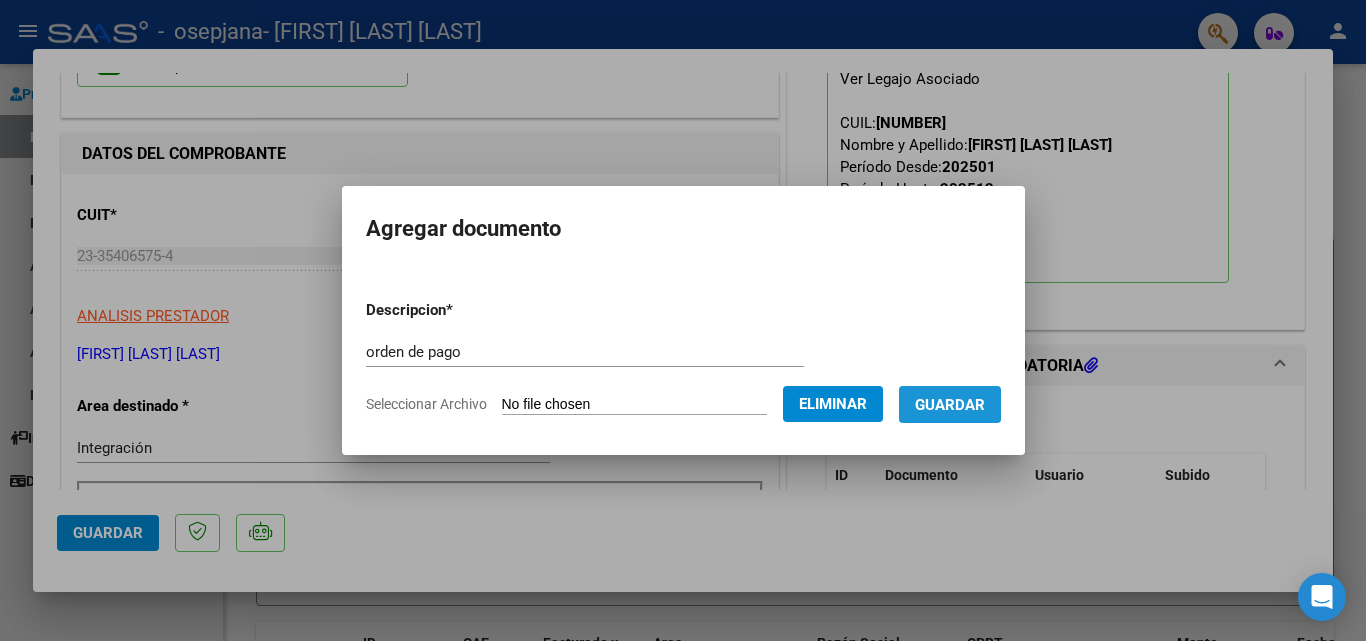 click on "Guardar" at bounding box center (950, 405) 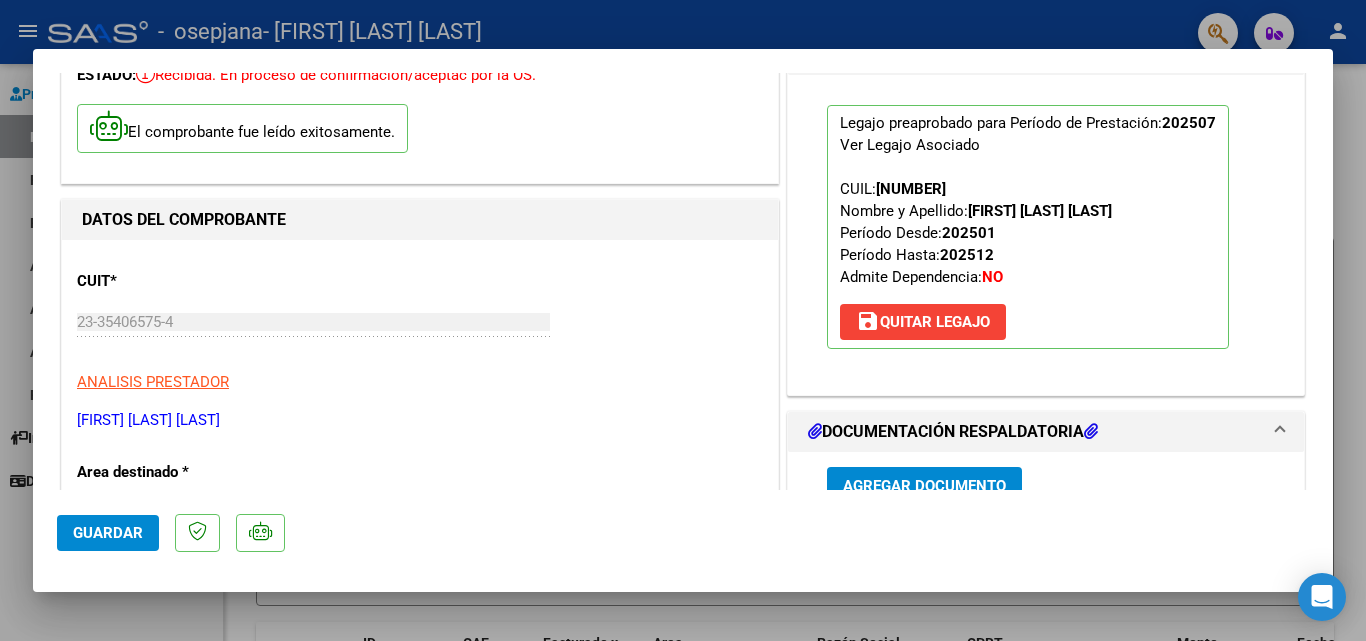 scroll, scrollTop: 0, scrollLeft: 0, axis: both 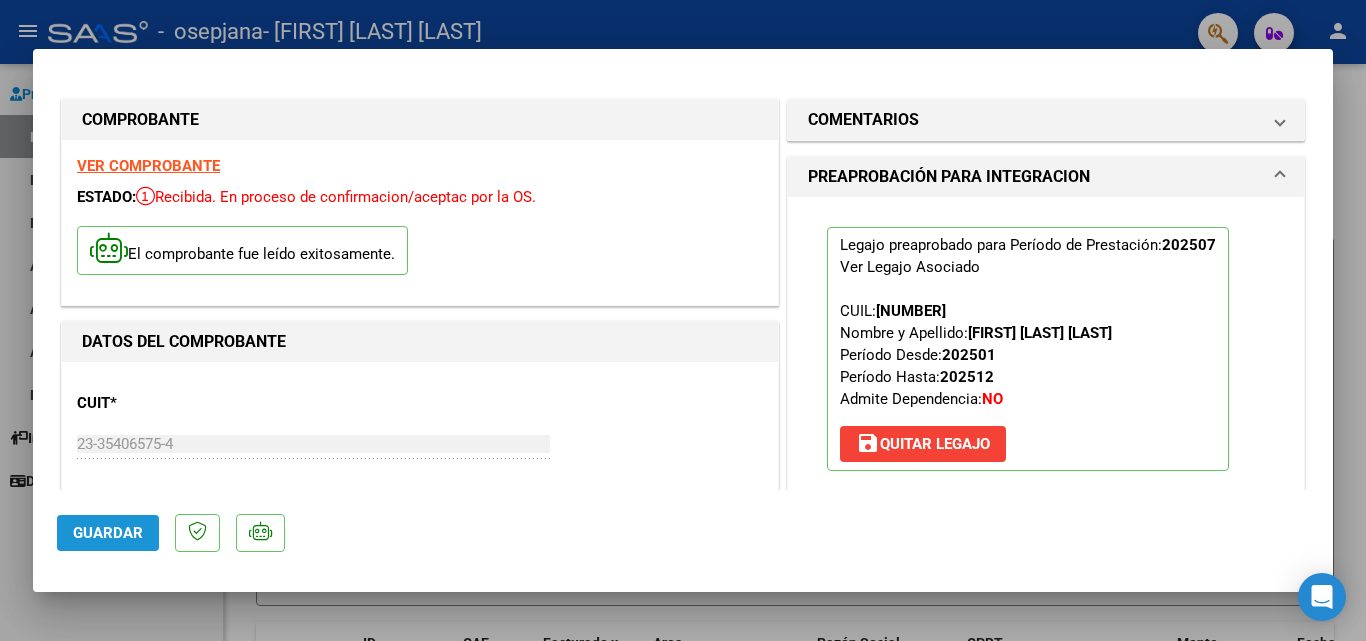 click on "Guardar" 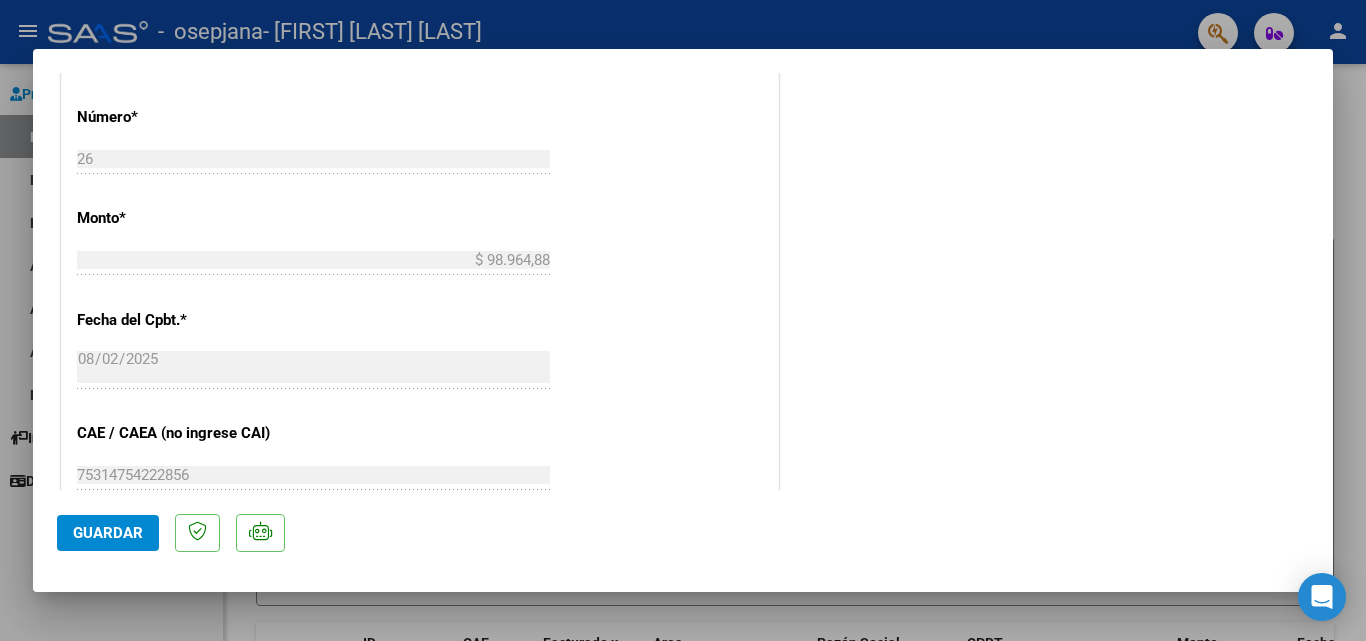 scroll, scrollTop: 1373, scrollLeft: 0, axis: vertical 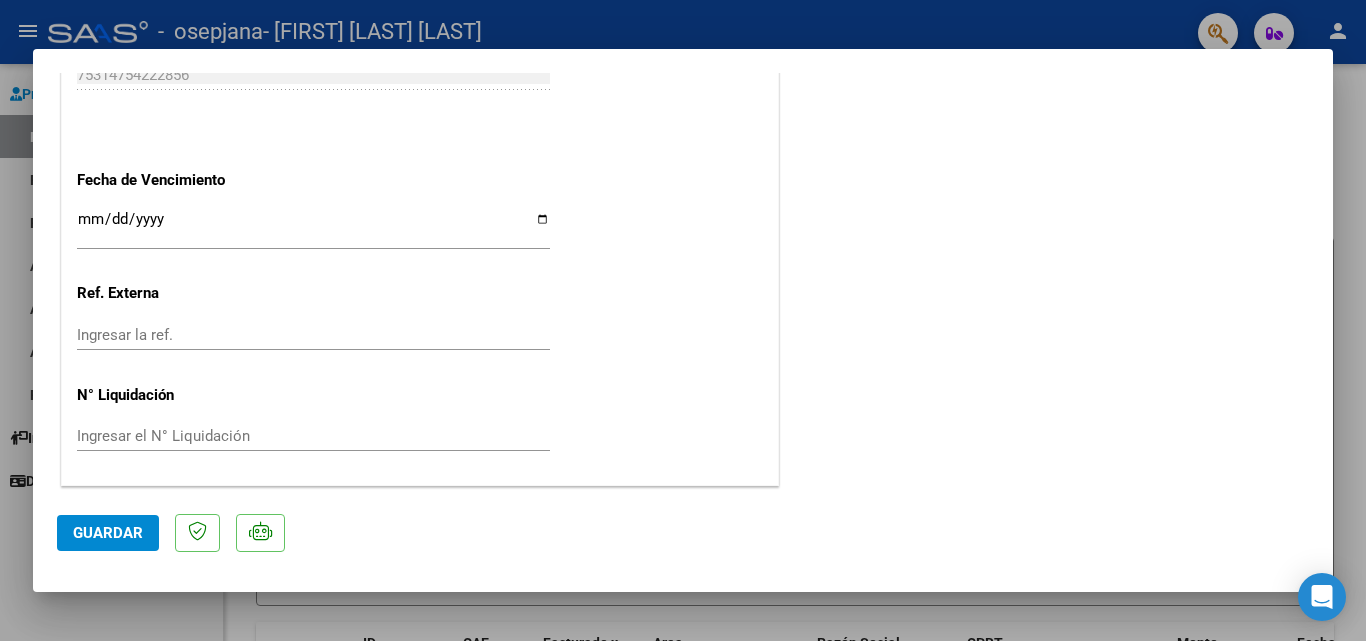 click at bounding box center (683, 320) 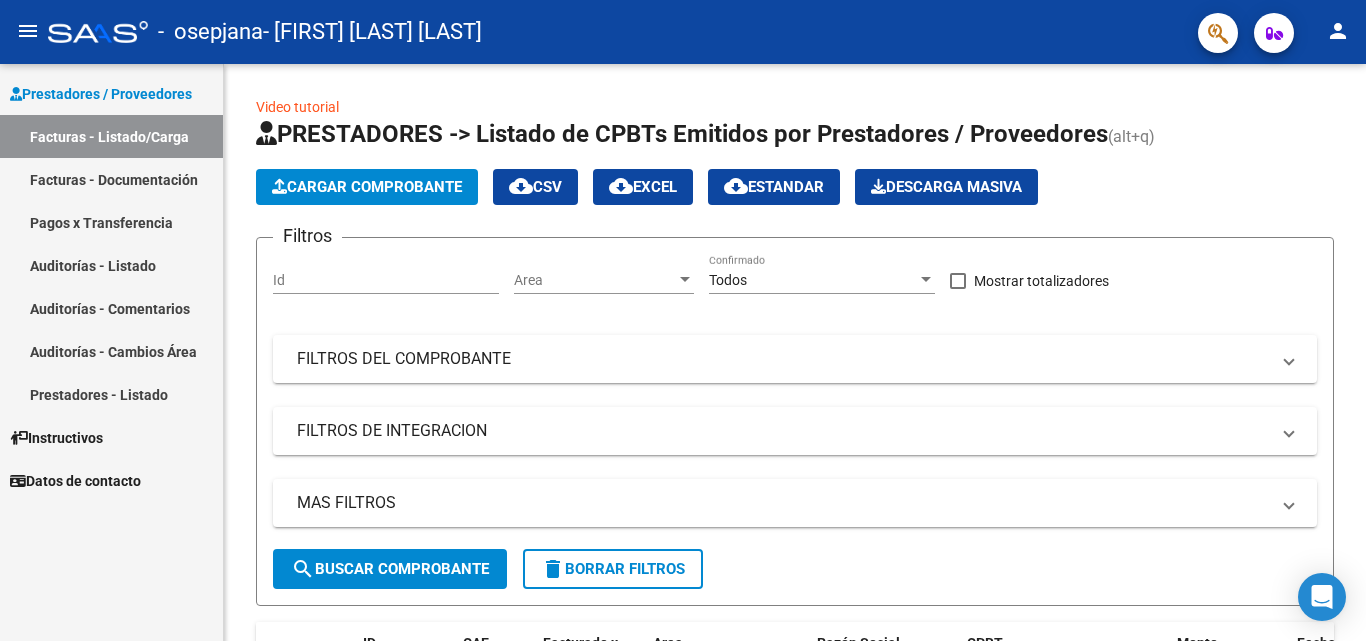 click on "Facturas - Listado/Carga" at bounding box center (111, 136) 